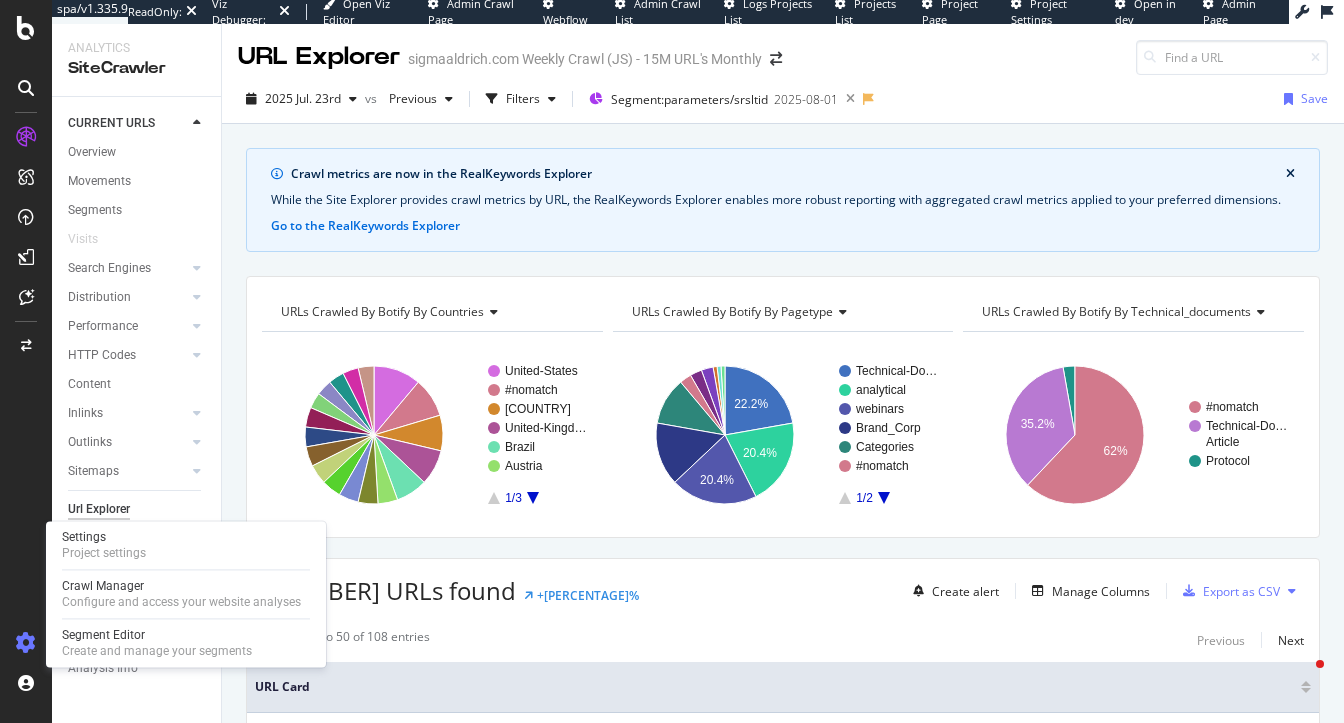 scroll, scrollTop: 0, scrollLeft: 0, axis: both 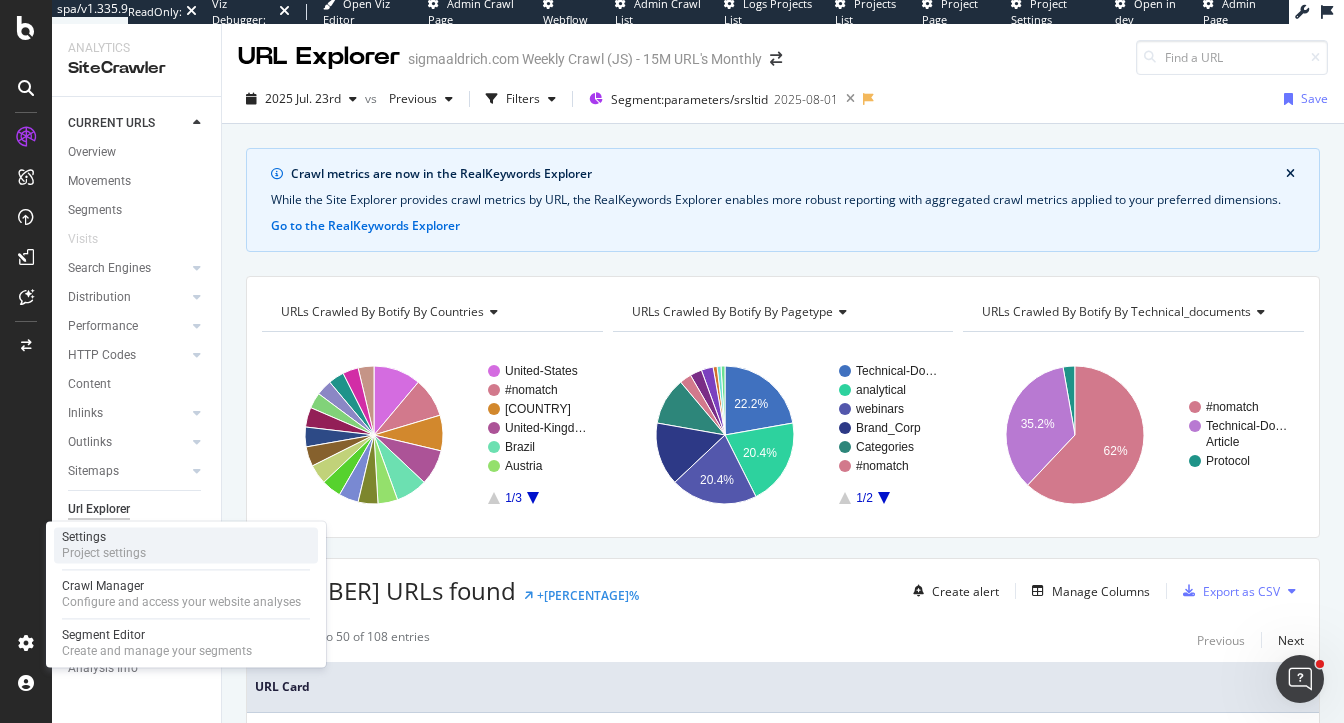 click on "Settings" at bounding box center [104, 537] 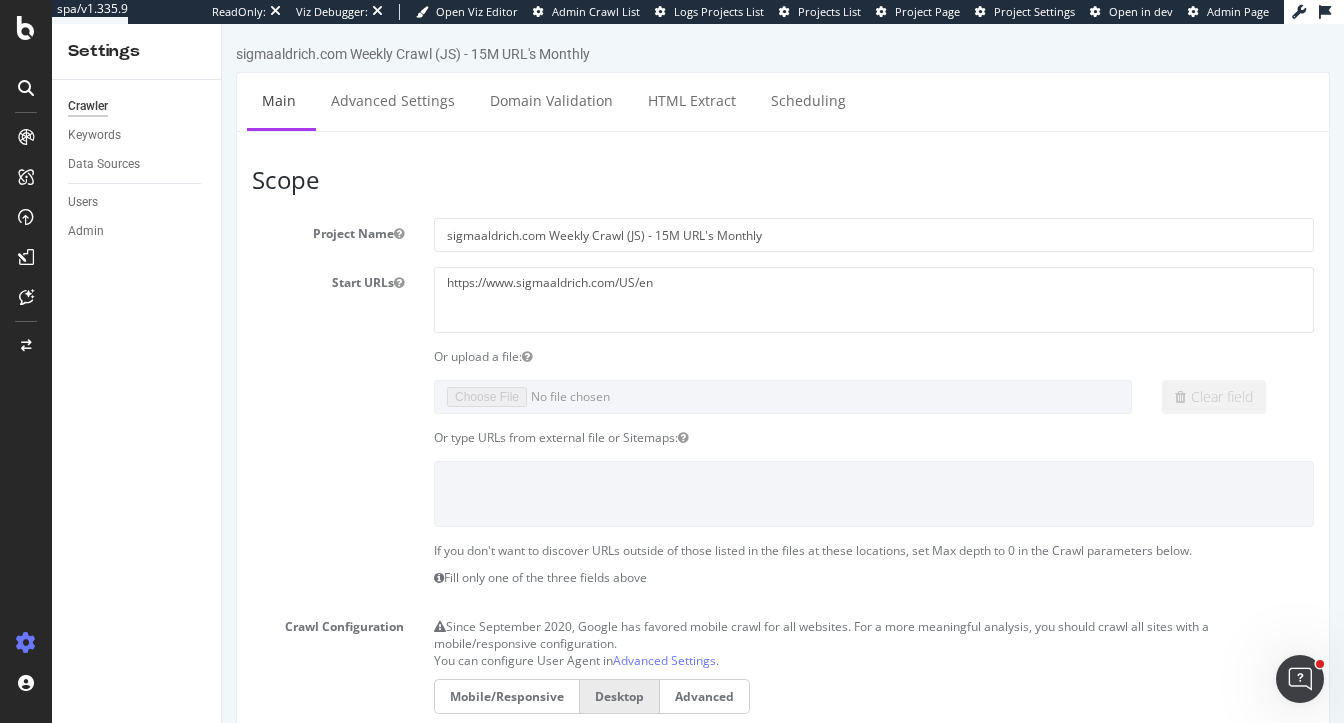 scroll, scrollTop: 0, scrollLeft: 0, axis: both 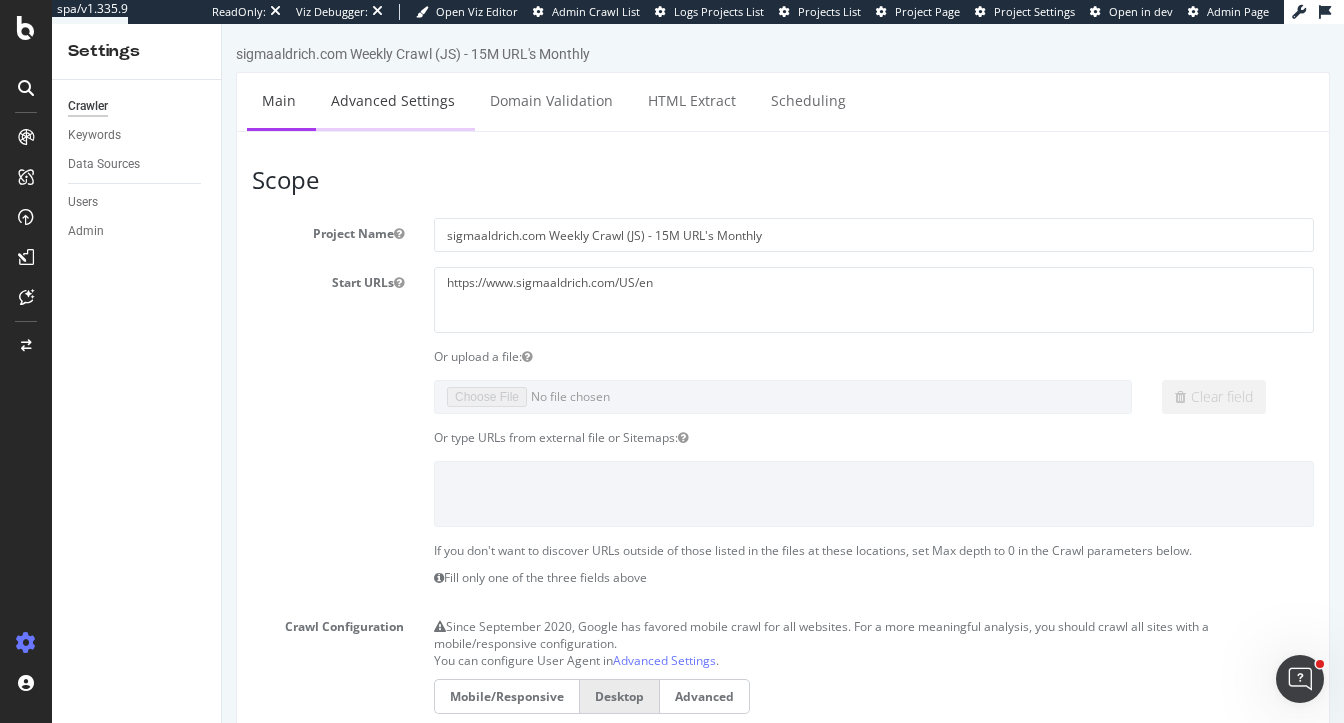 click on "Advanced Settings" at bounding box center [393, 100] 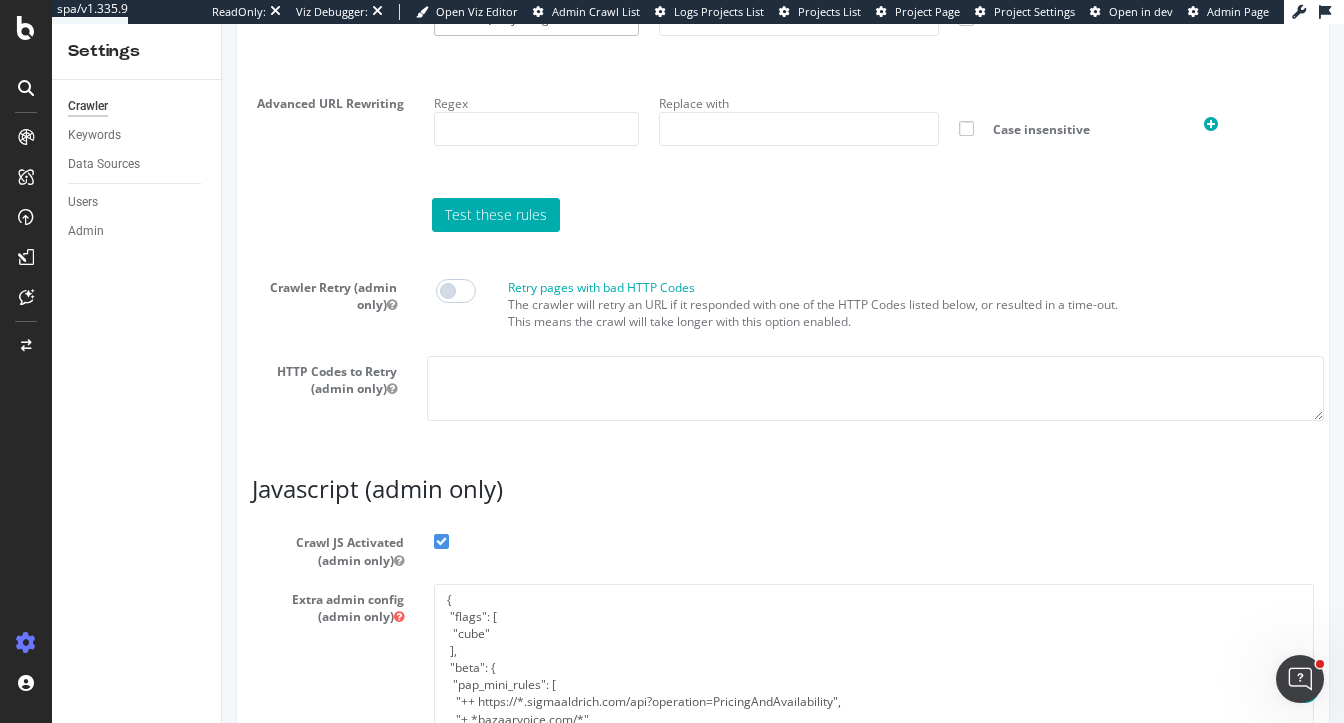 scroll, scrollTop: 2237, scrollLeft: 0, axis: vertical 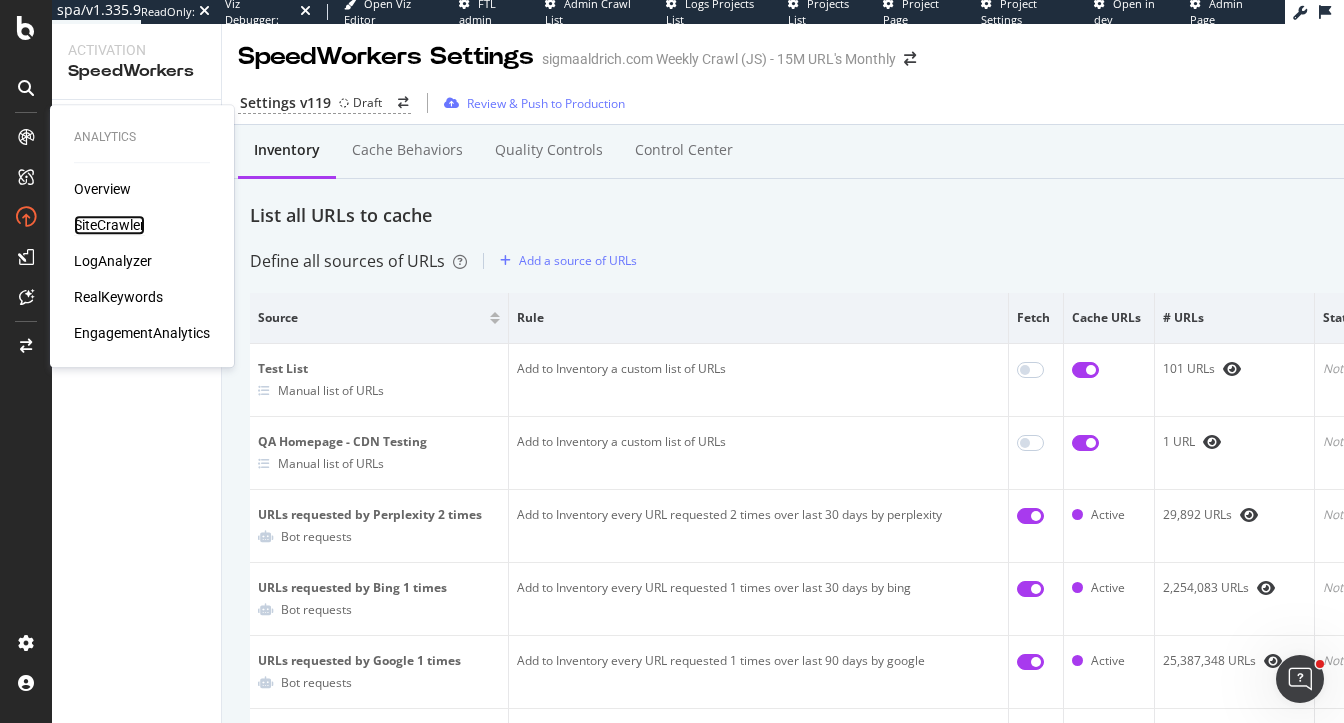 click on "SiteCrawler" at bounding box center [109, 225] 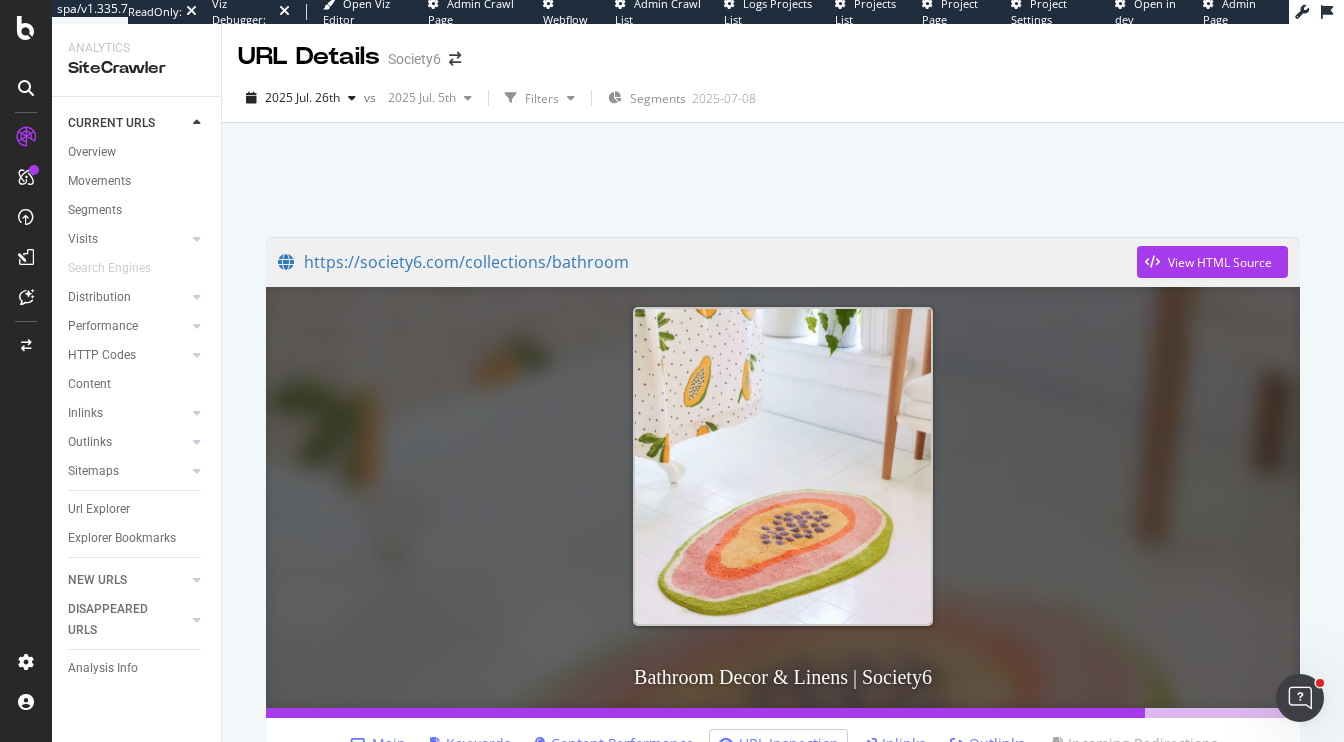 scroll, scrollTop: 0, scrollLeft: 0, axis: both 